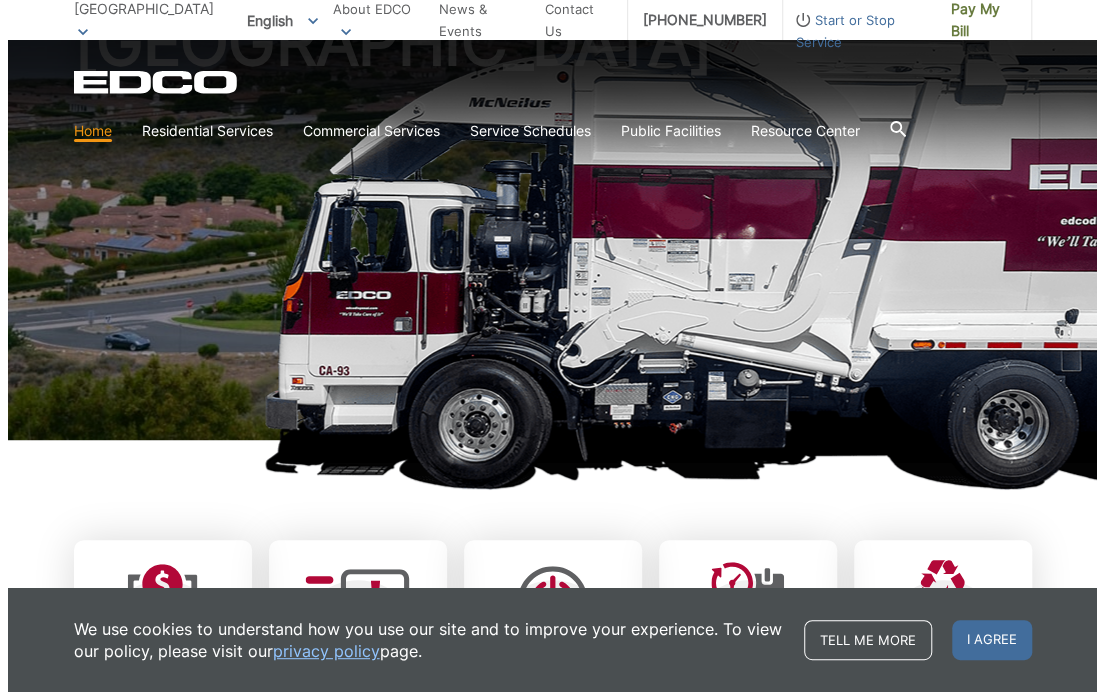 scroll, scrollTop: 0, scrollLeft: 0, axis: both 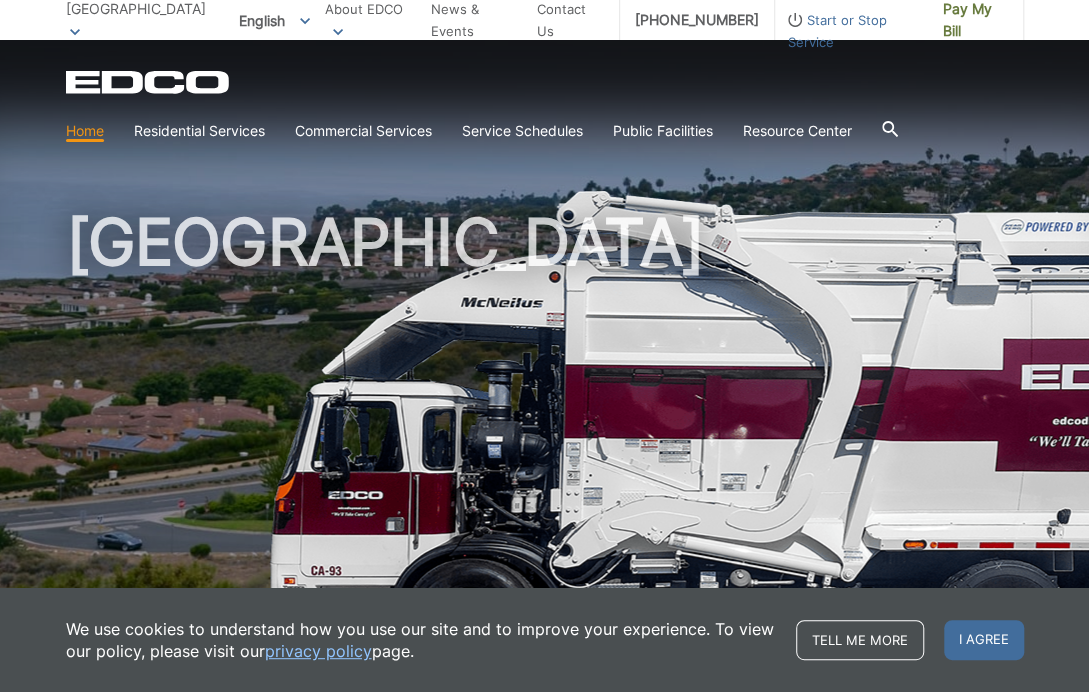 click on "Start or Stop Service" at bounding box center (851, 31) 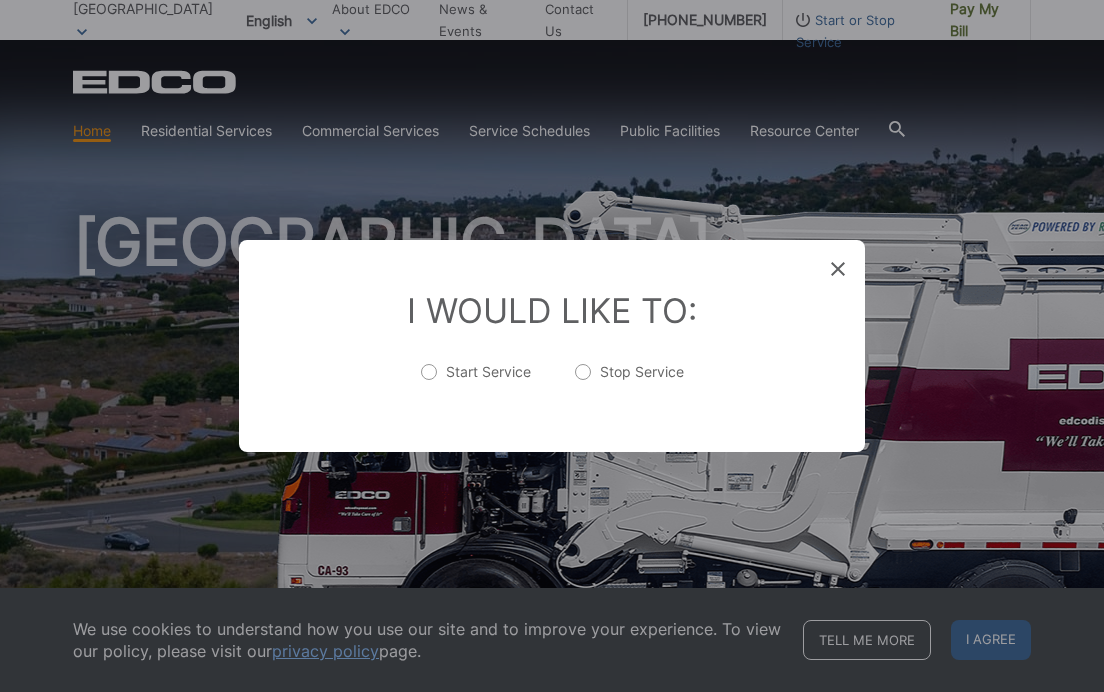 drag, startPoint x: 593, startPoint y: 369, endPoint x: 602, endPoint y: 363, distance: 10.816654 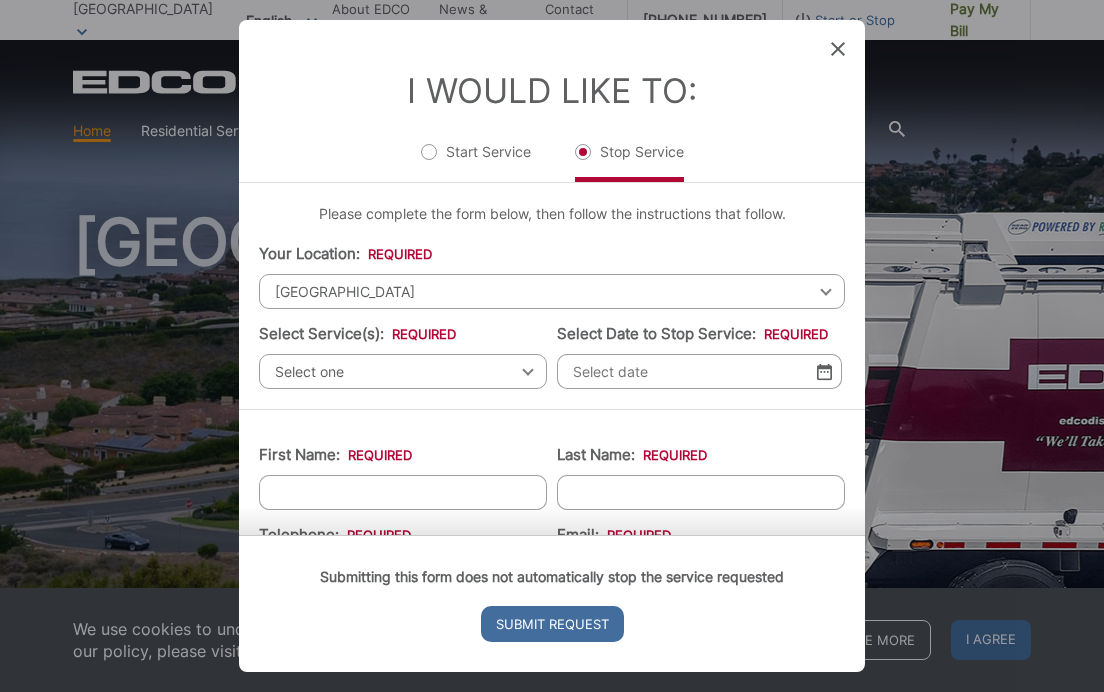 click on "Select one" at bounding box center (403, 371) 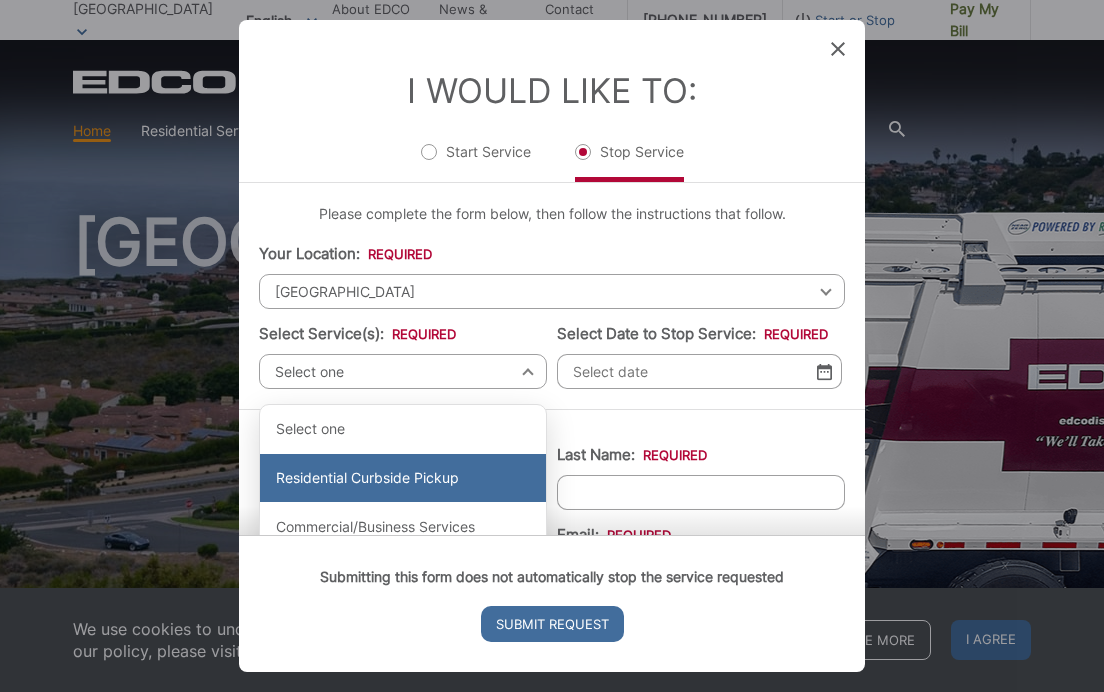 click on "Residential Curbside Pickup" at bounding box center (403, 478) 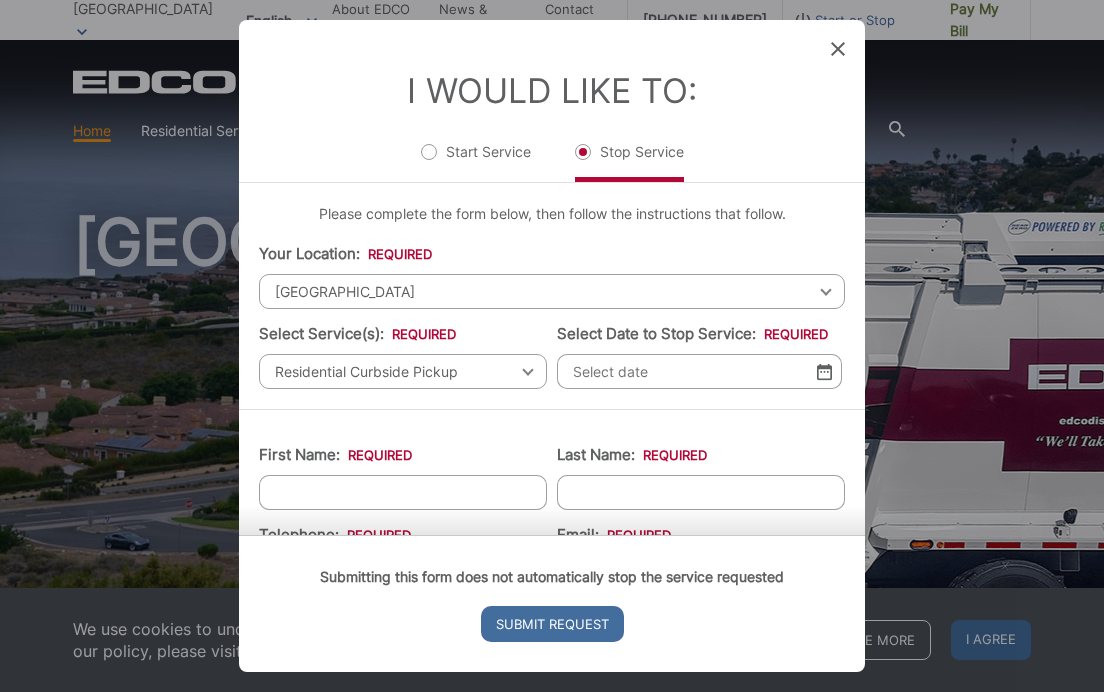 click at bounding box center [824, 371] 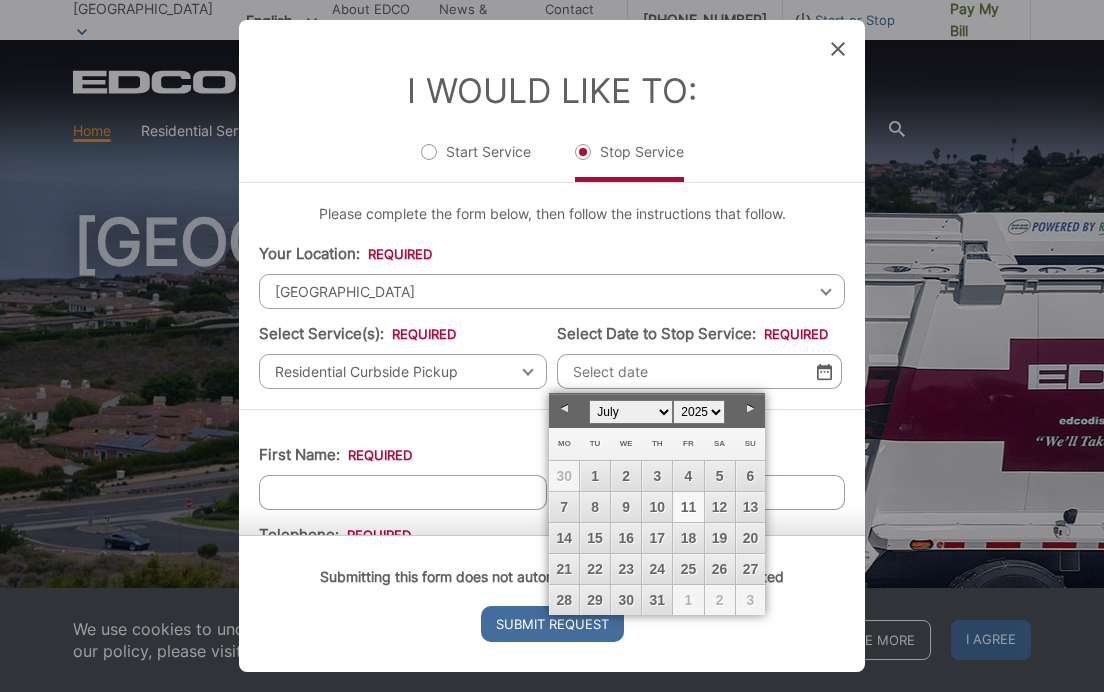 click on "11" at bounding box center [688, 507] 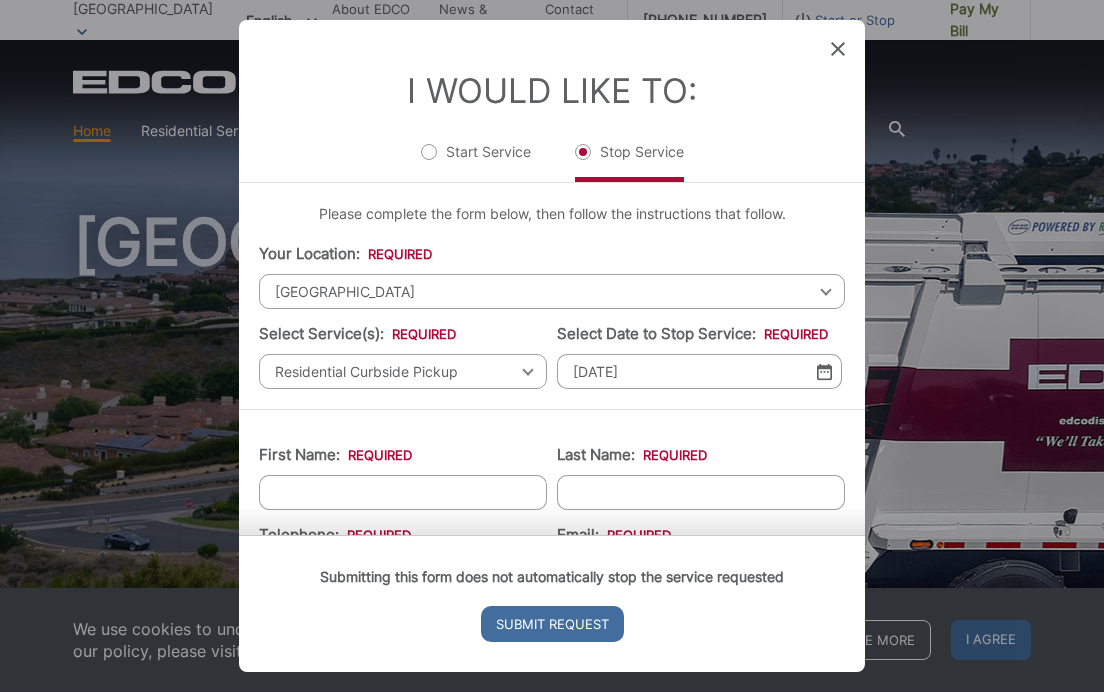 click on "First Name: *" at bounding box center [403, 492] 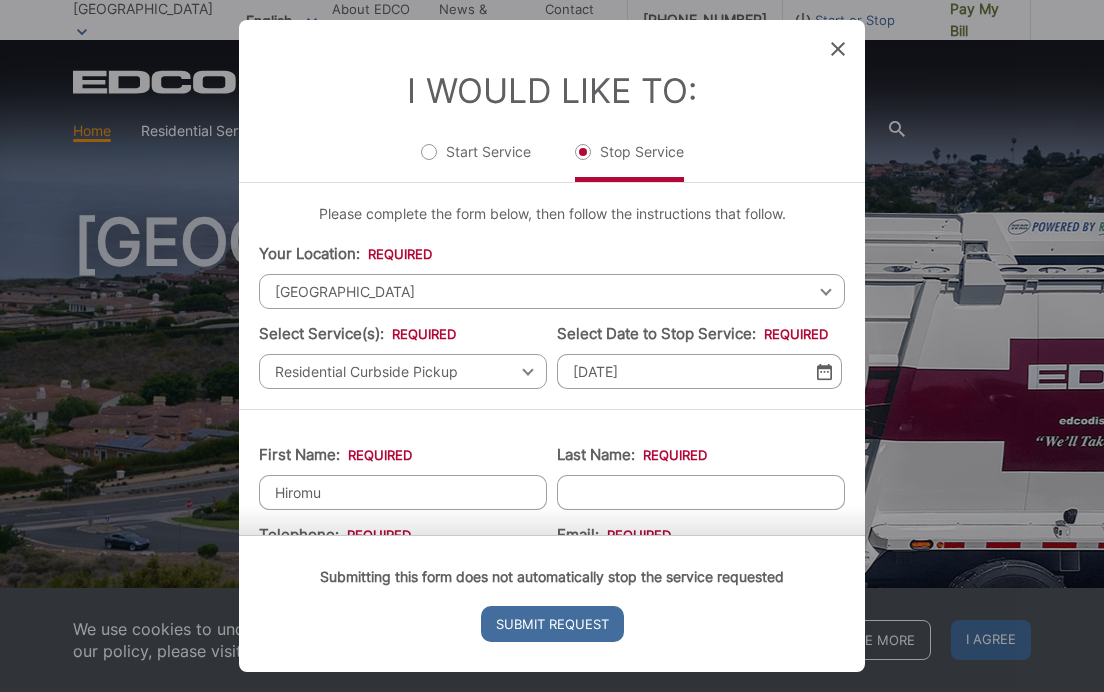type on "Hiromu" 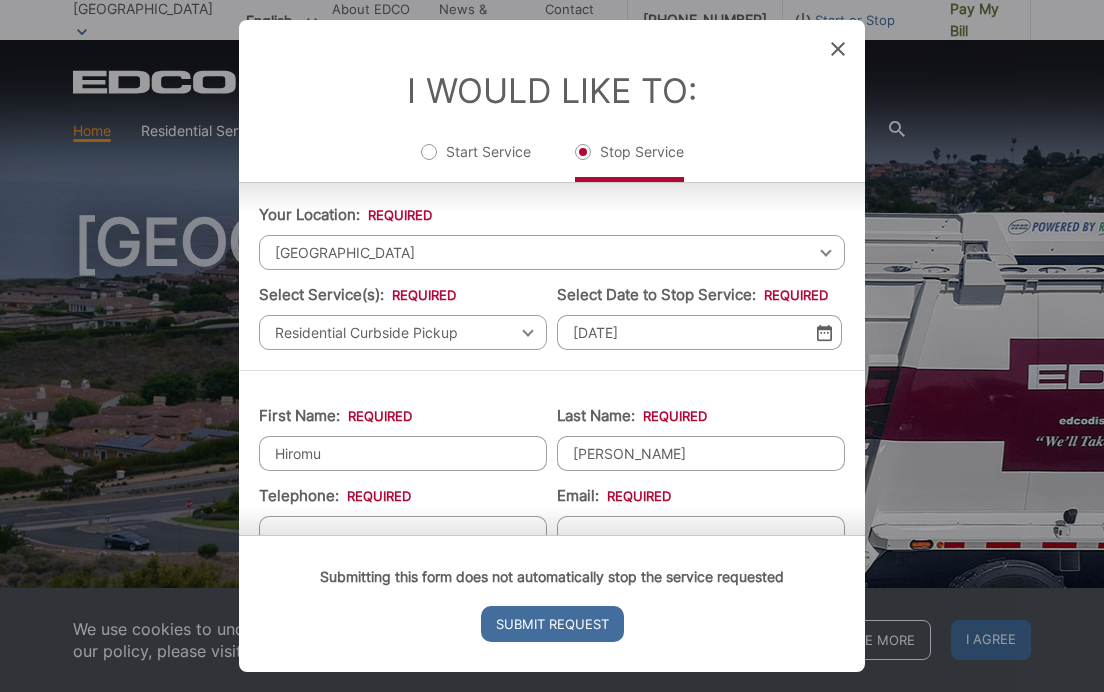scroll, scrollTop: 100, scrollLeft: 0, axis: vertical 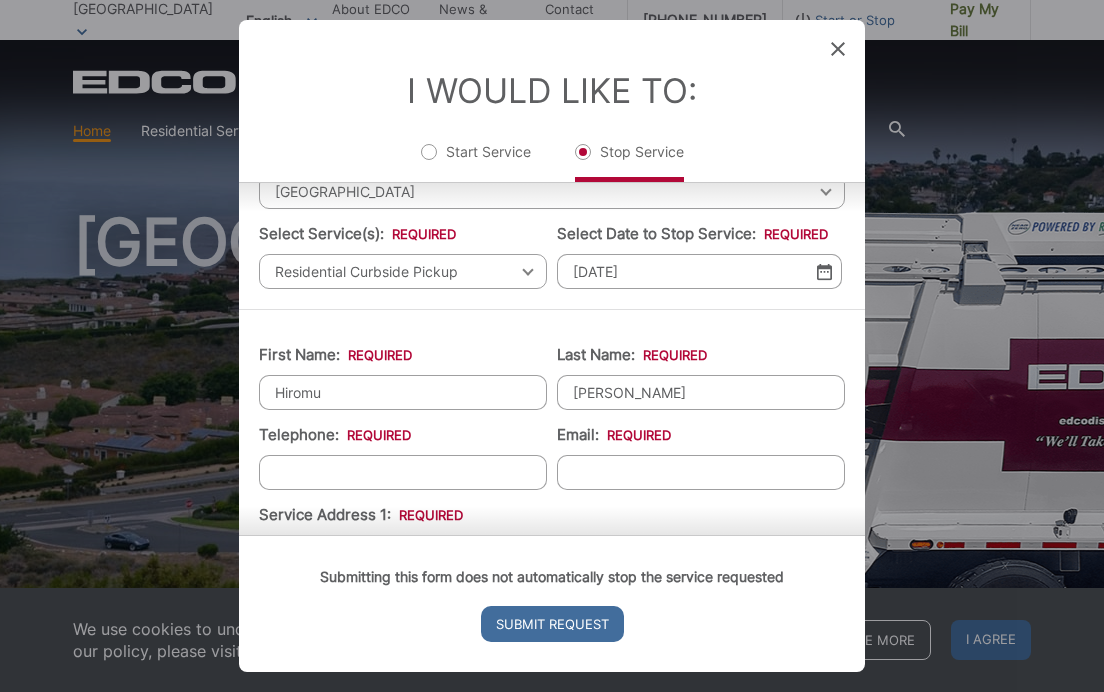 type on "Kuno" 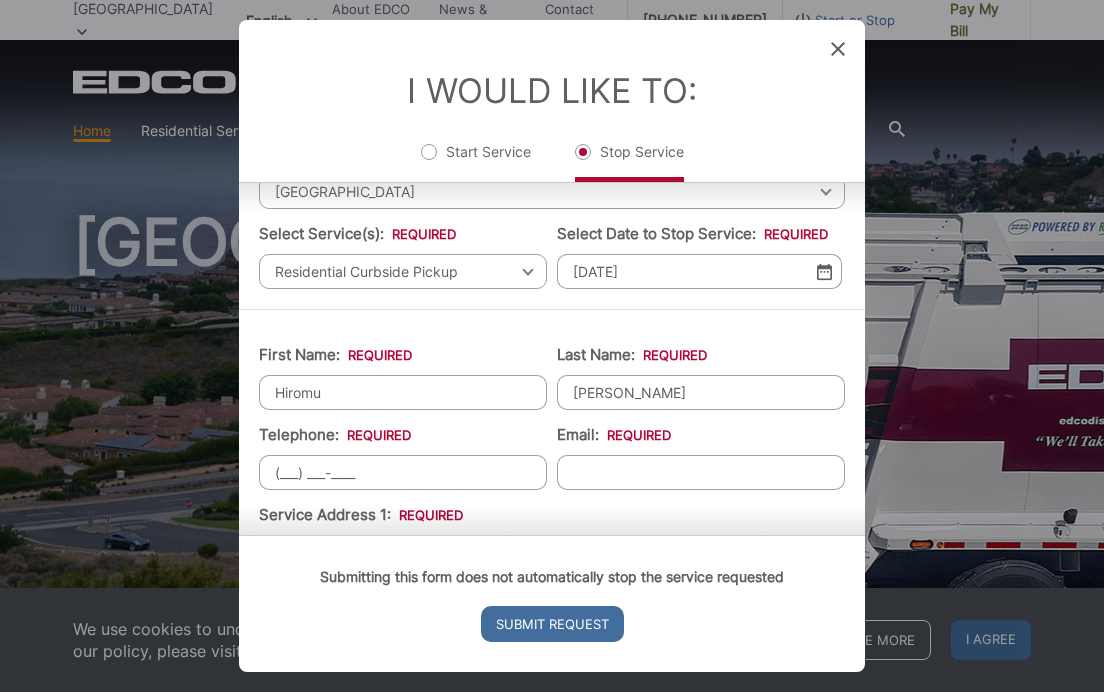 click on "(___) ___-____" at bounding box center (403, 472) 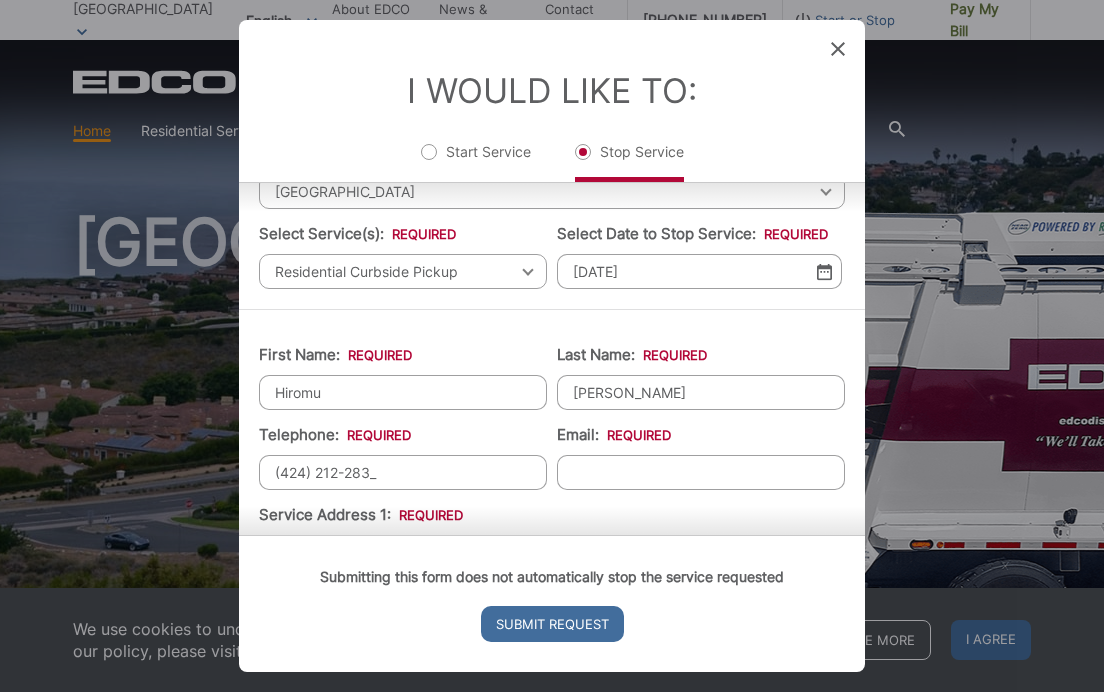 type on "(424) 212-2831" 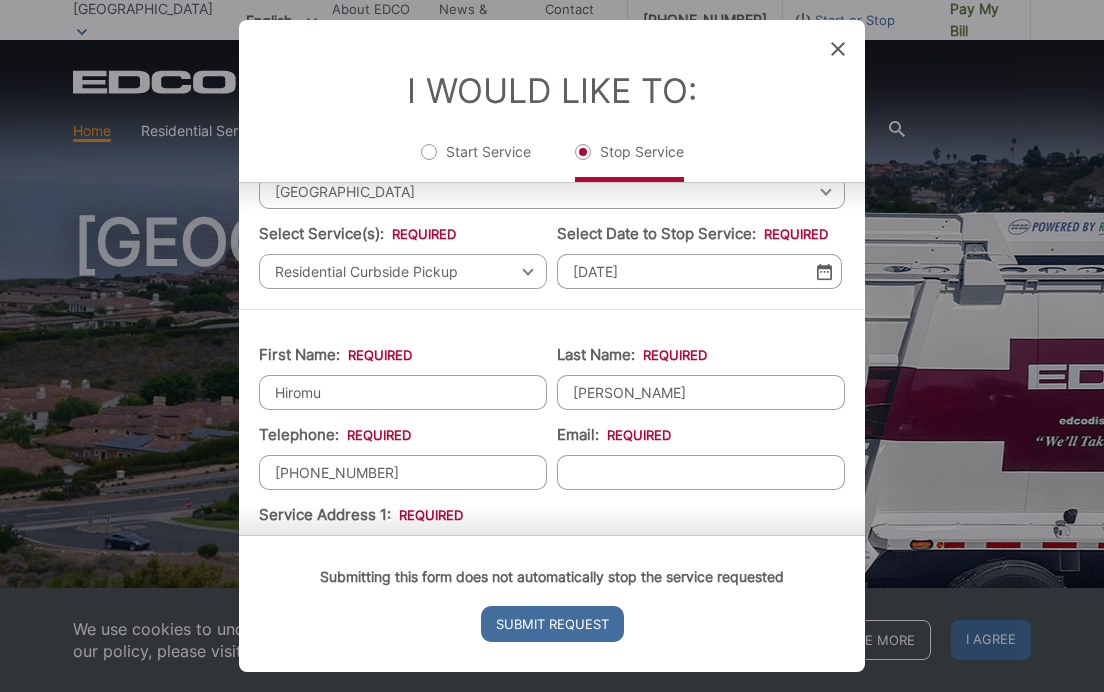 click on "Email: *" at bounding box center (701, 472) 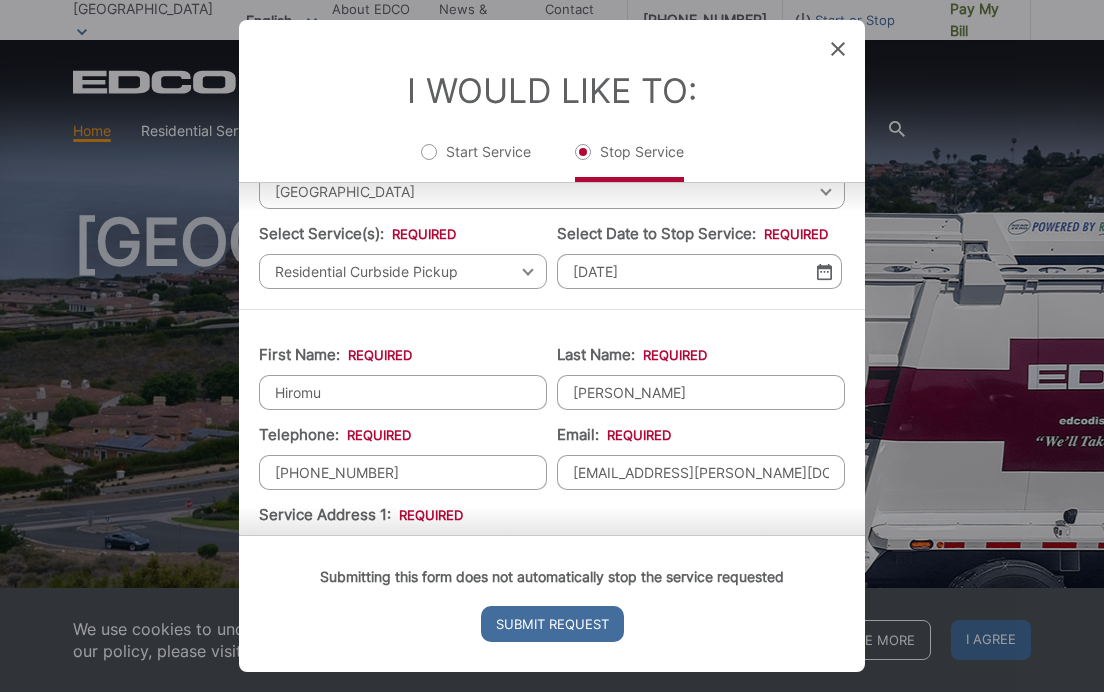 scroll, scrollTop: 300, scrollLeft: 0, axis: vertical 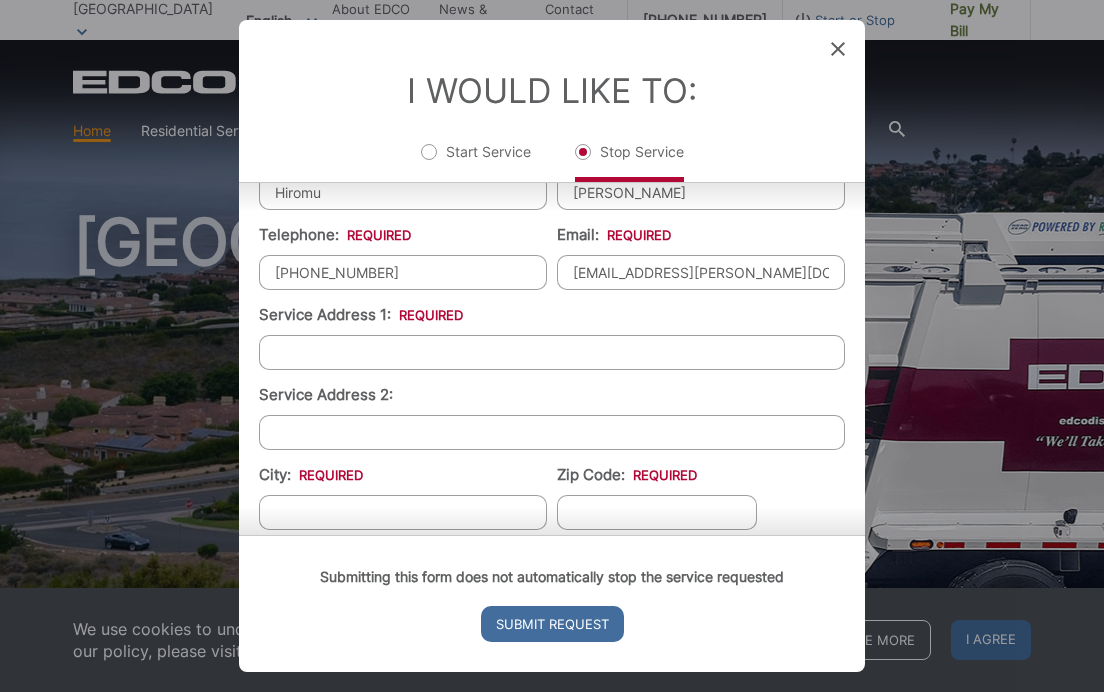 type on "yukikuno@cox.net" 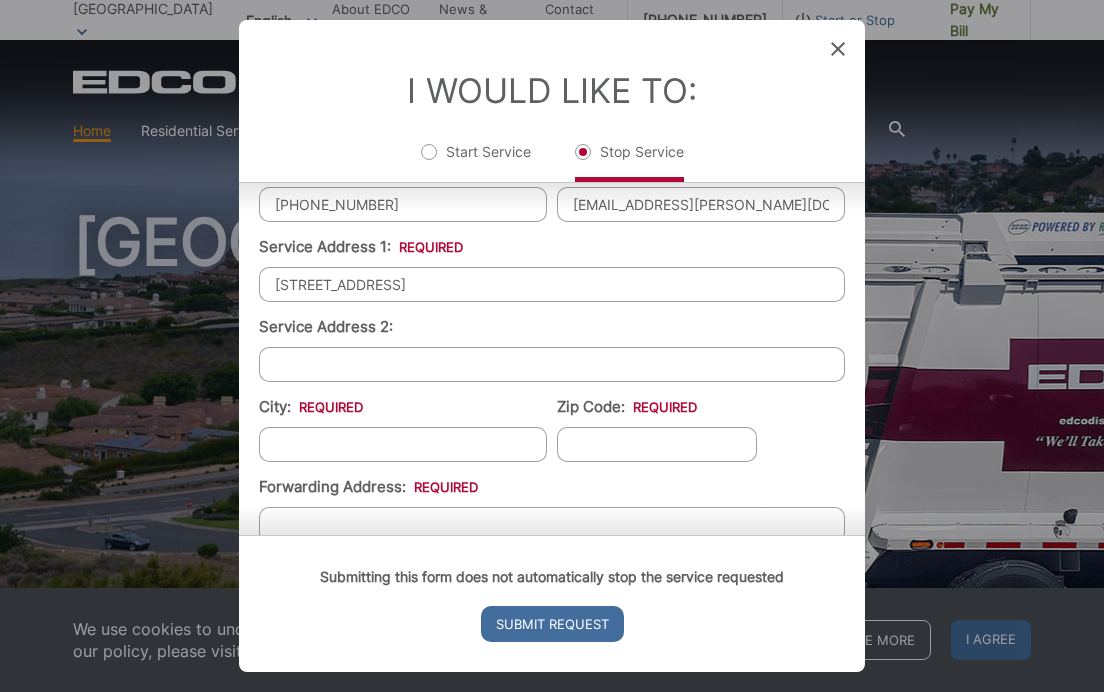 scroll, scrollTop: 400, scrollLeft: 0, axis: vertical 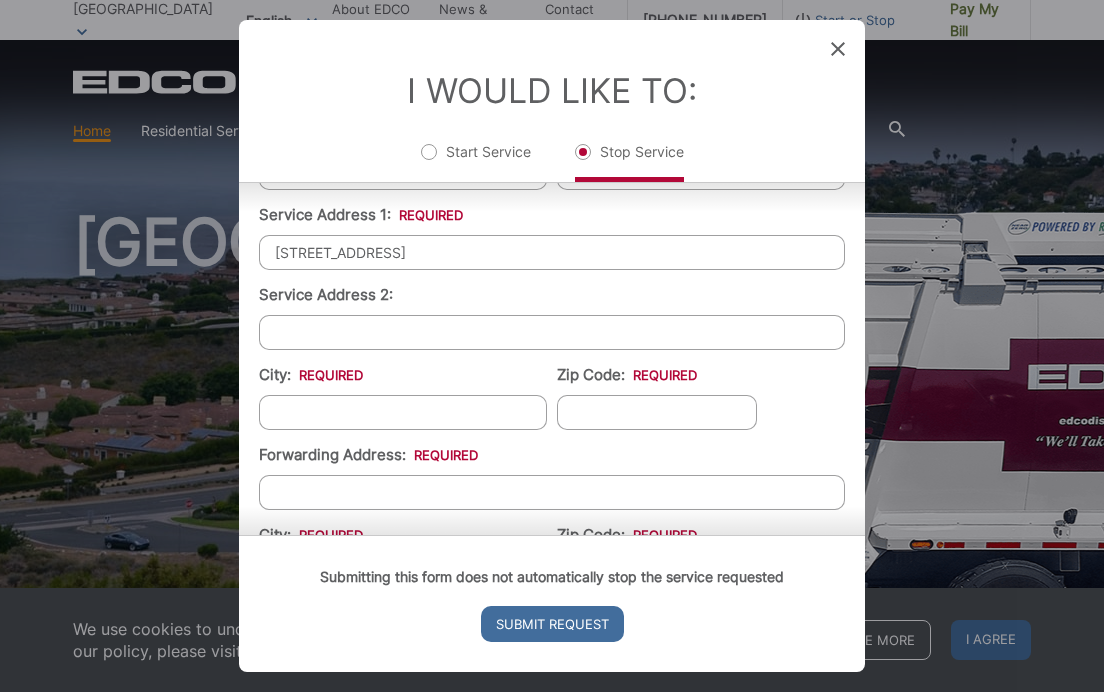 type on "6919 Grovespring Drive" 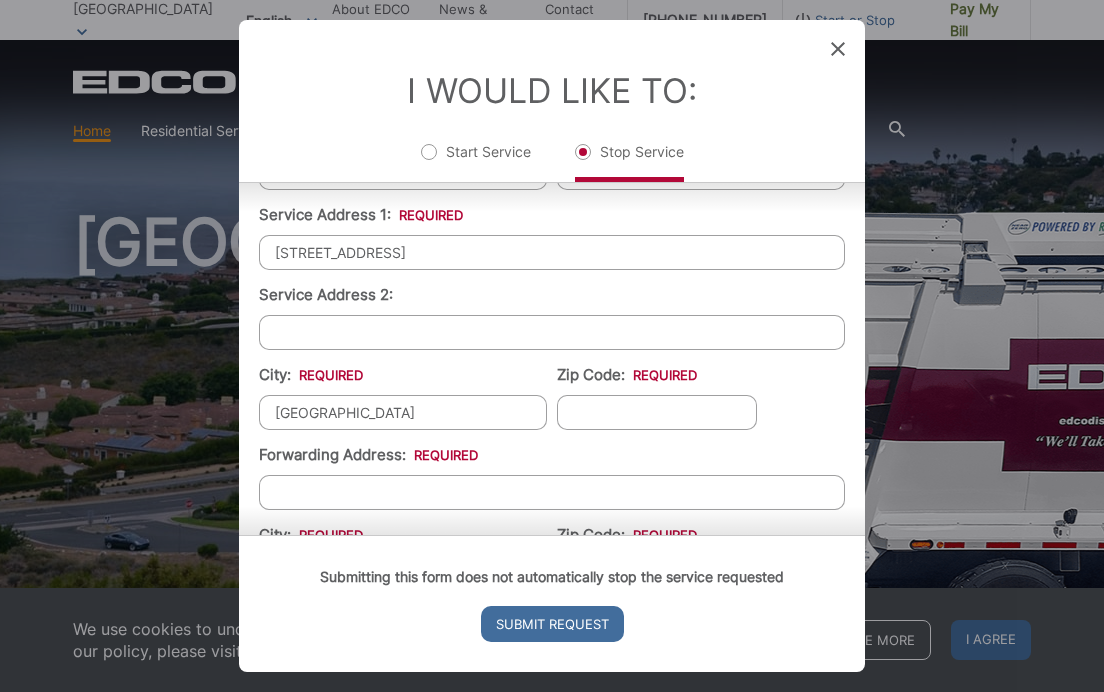 type on "[GEOGRAPHIC_DATA]" 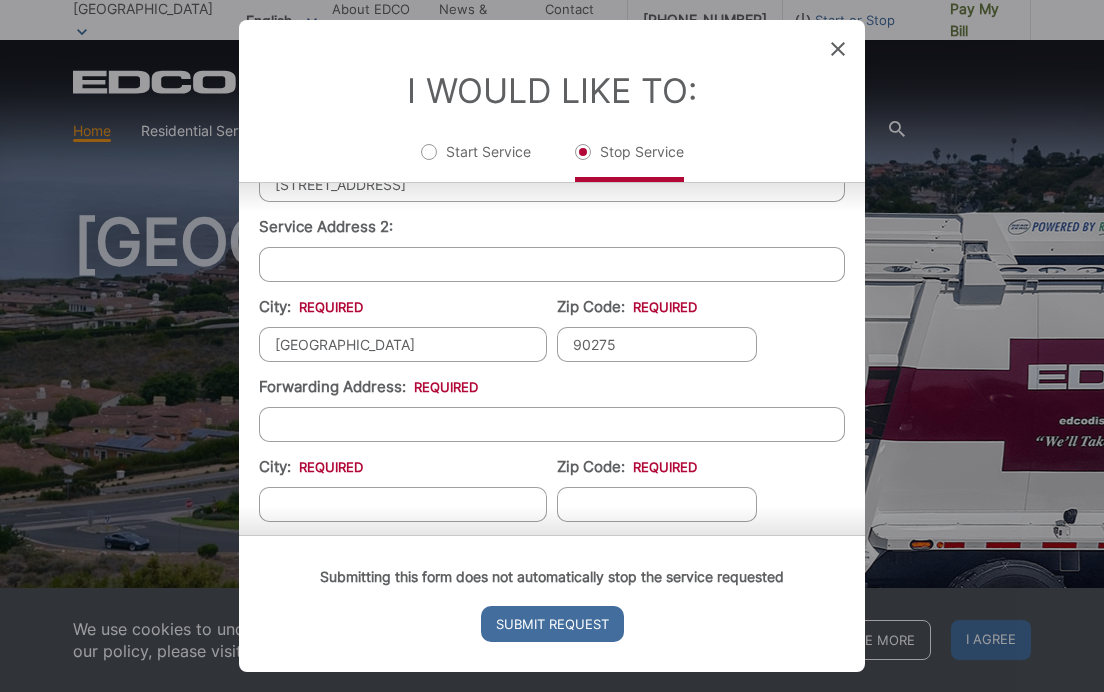 scroll, scrollTop: 500, scrollLeft: 0, axis: vertical 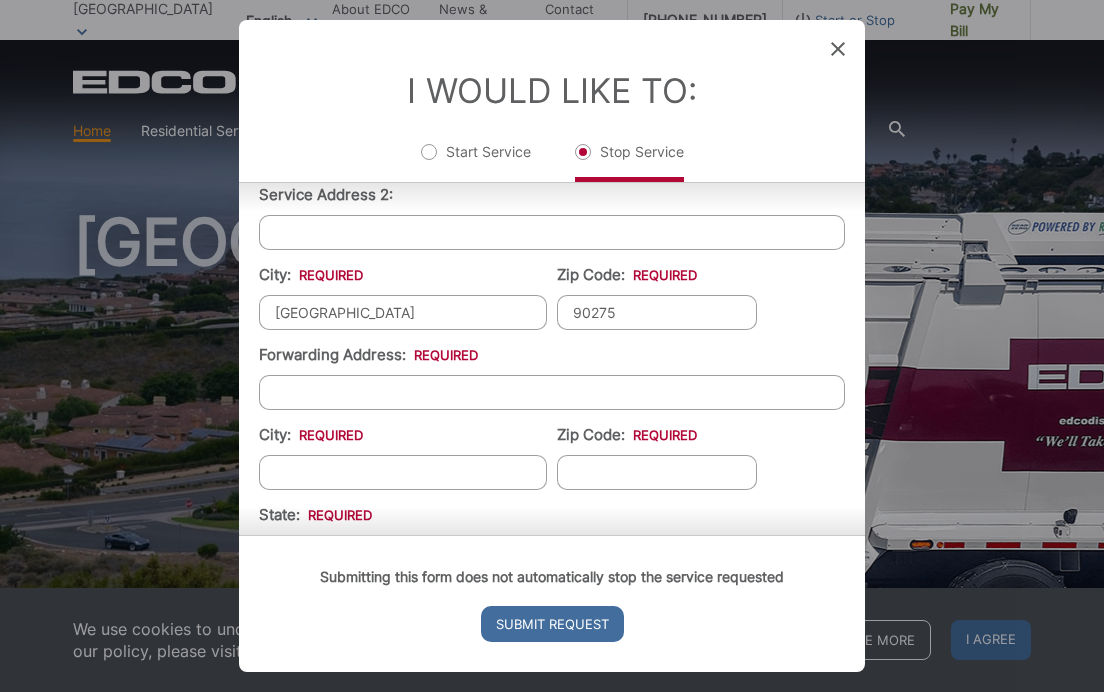 type on "90275" 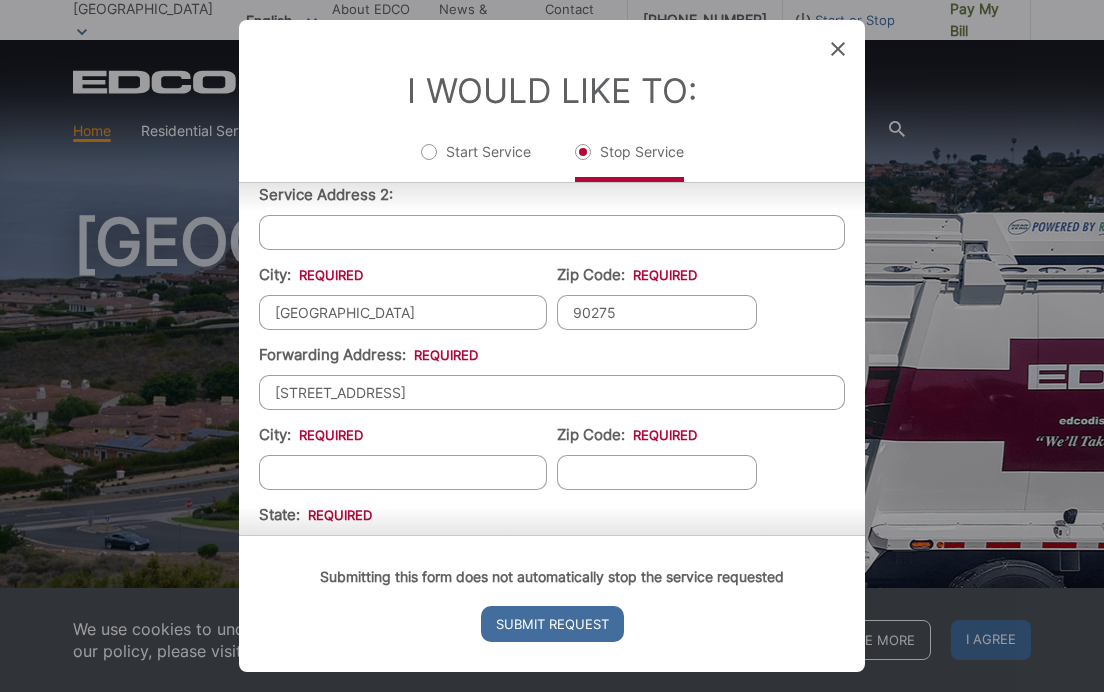 type on "28009 Seashell Way" 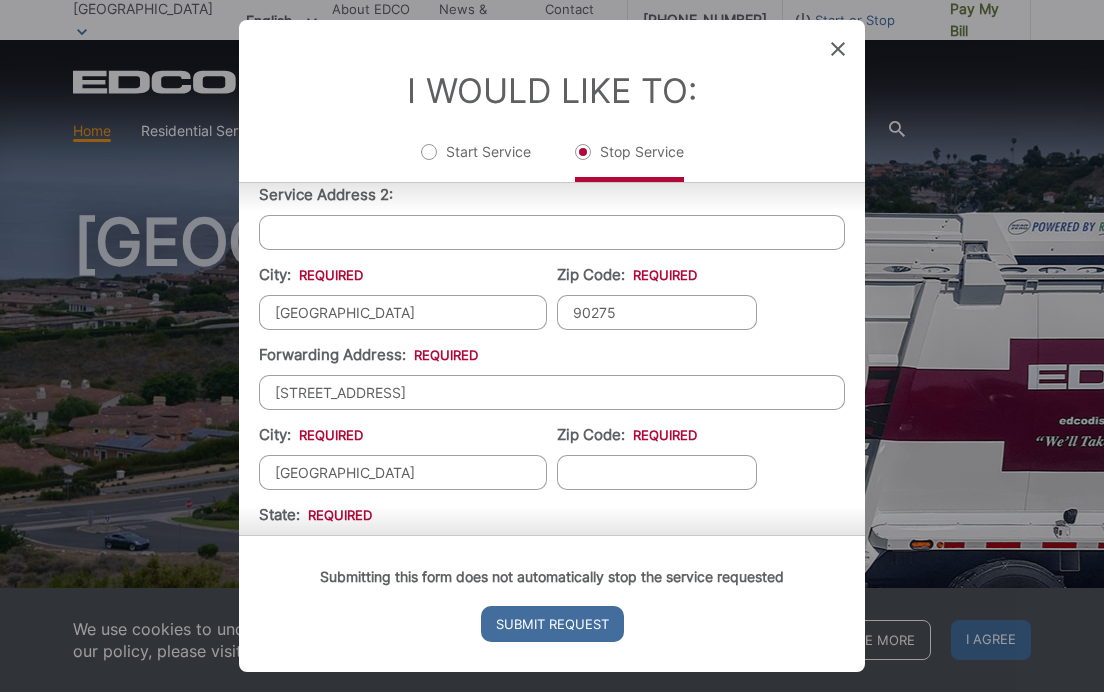 type on "[GEOGRAPHIC_DATA]" 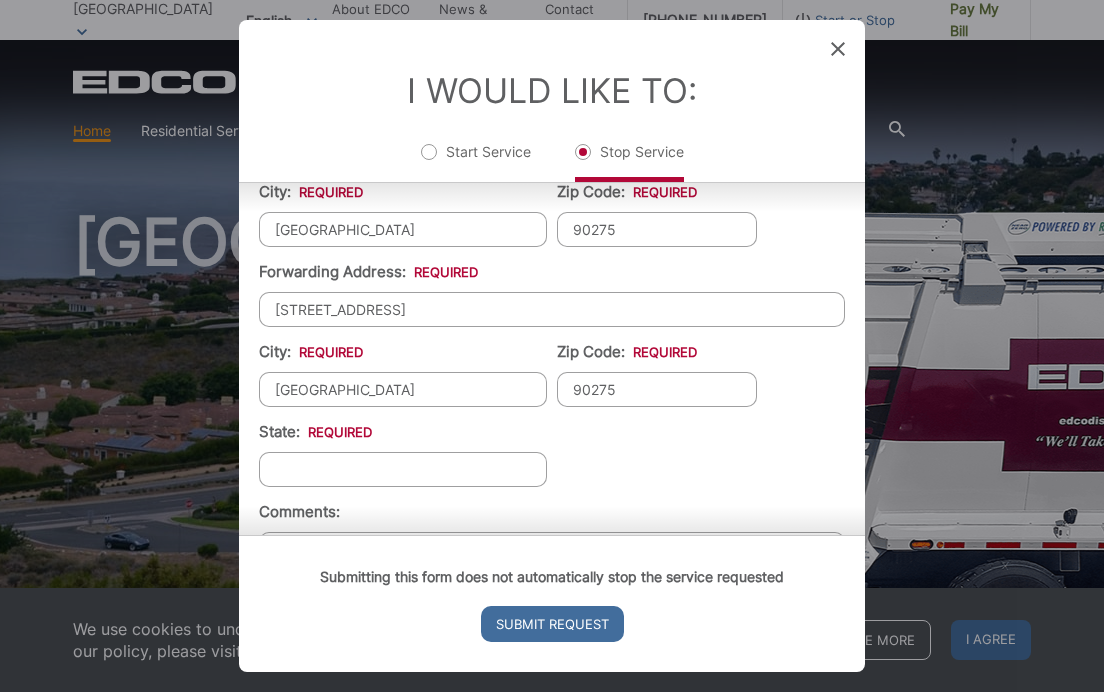 scroll, scrollTop: 700, scrollLeft: 0, axis: vertical 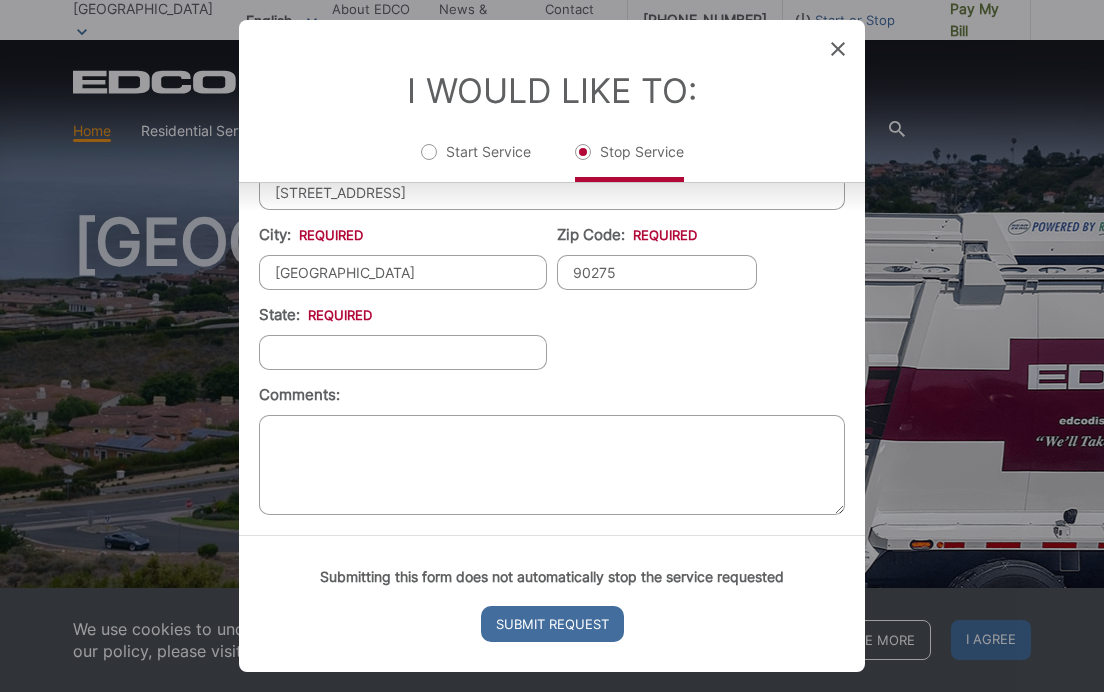 type on "90275" 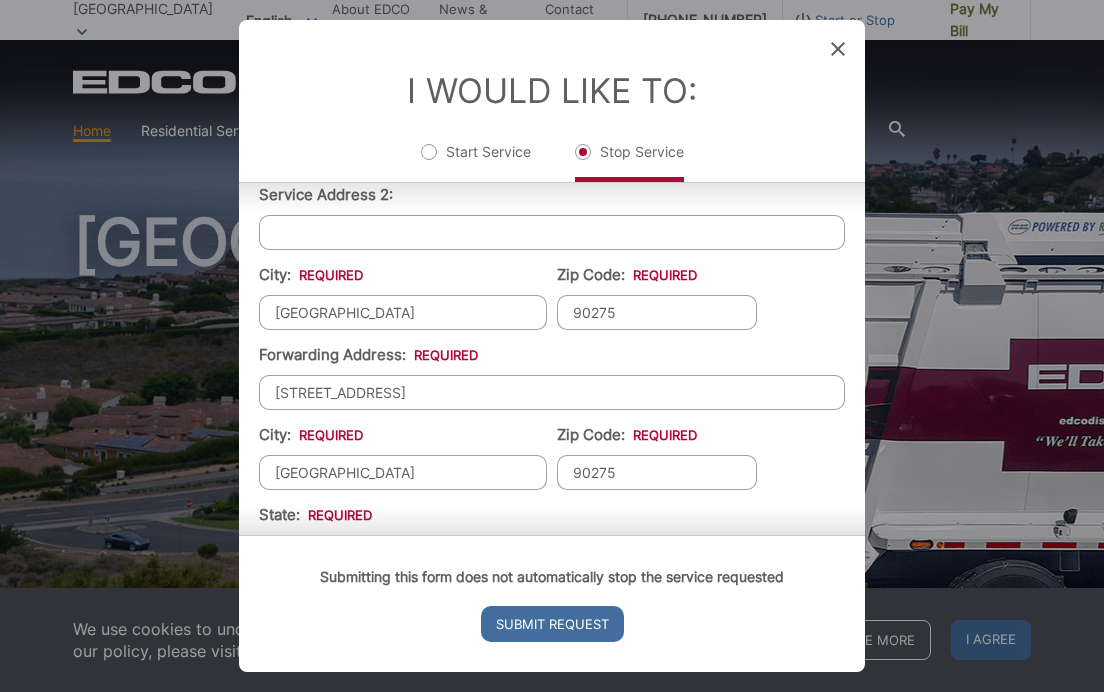 scroll, scrollTop: 700, scrollLeft: 0, axis: vertical 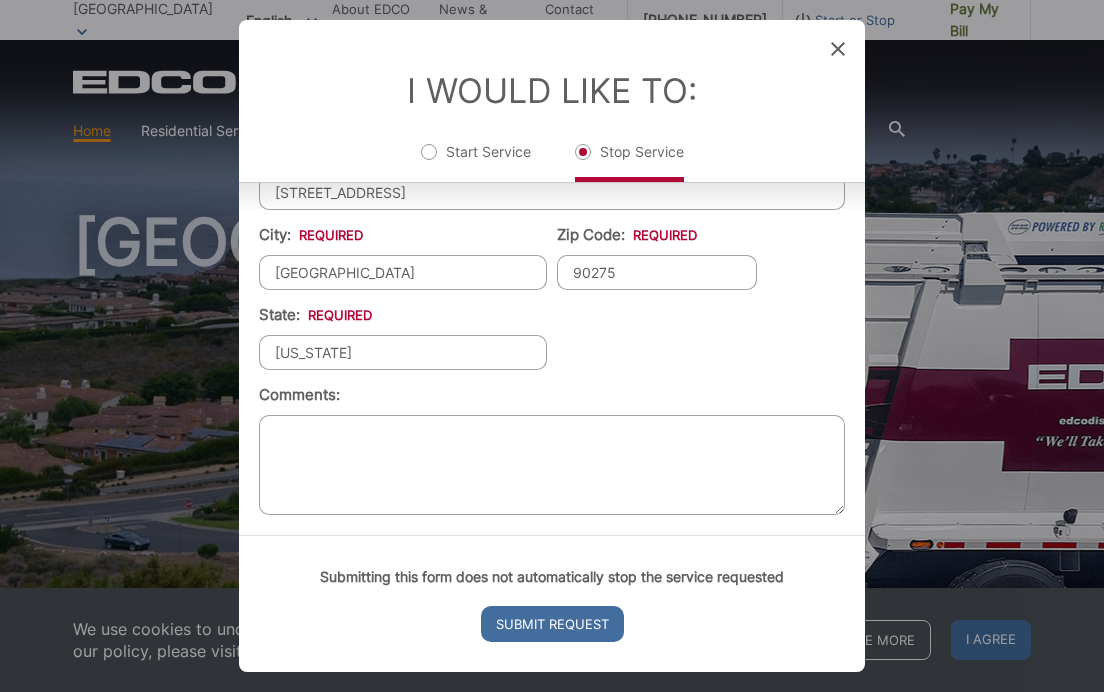 type on "California" 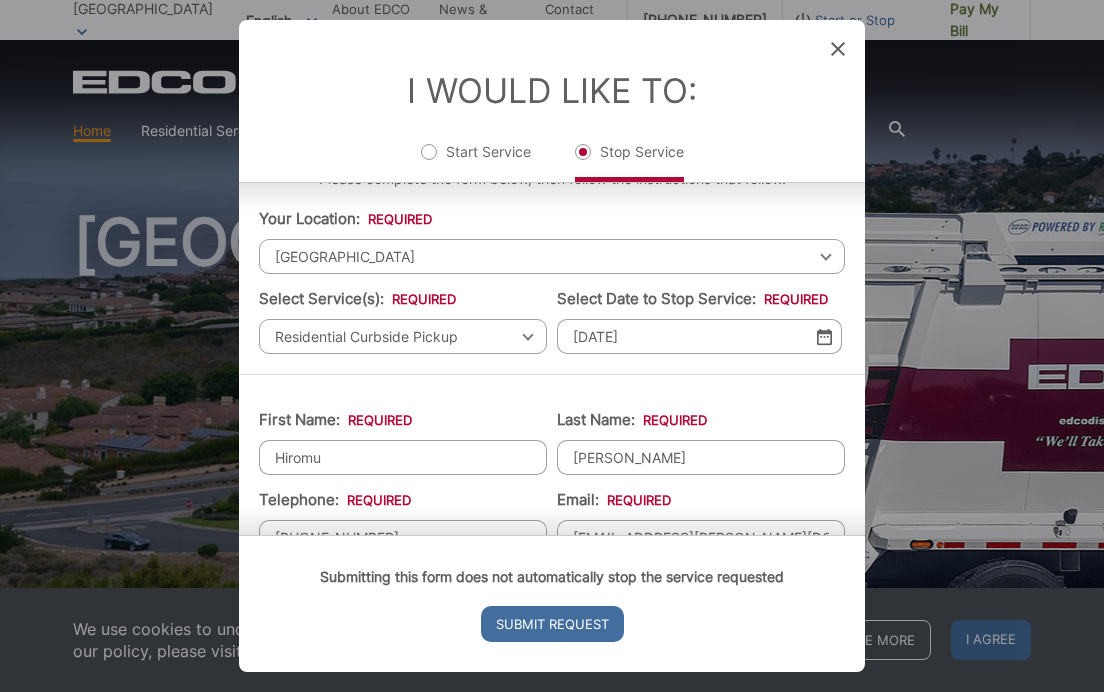 scroll, scrollTop: 0, scrollLeft: 0, axis: both 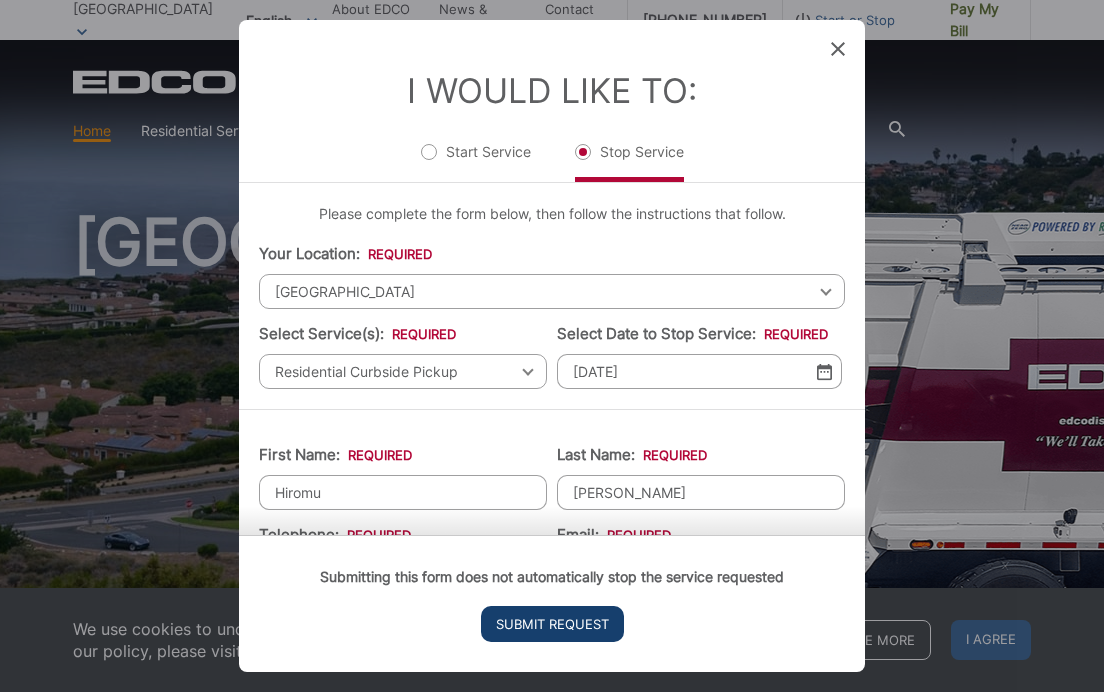 type on "New property owner should be starting service." 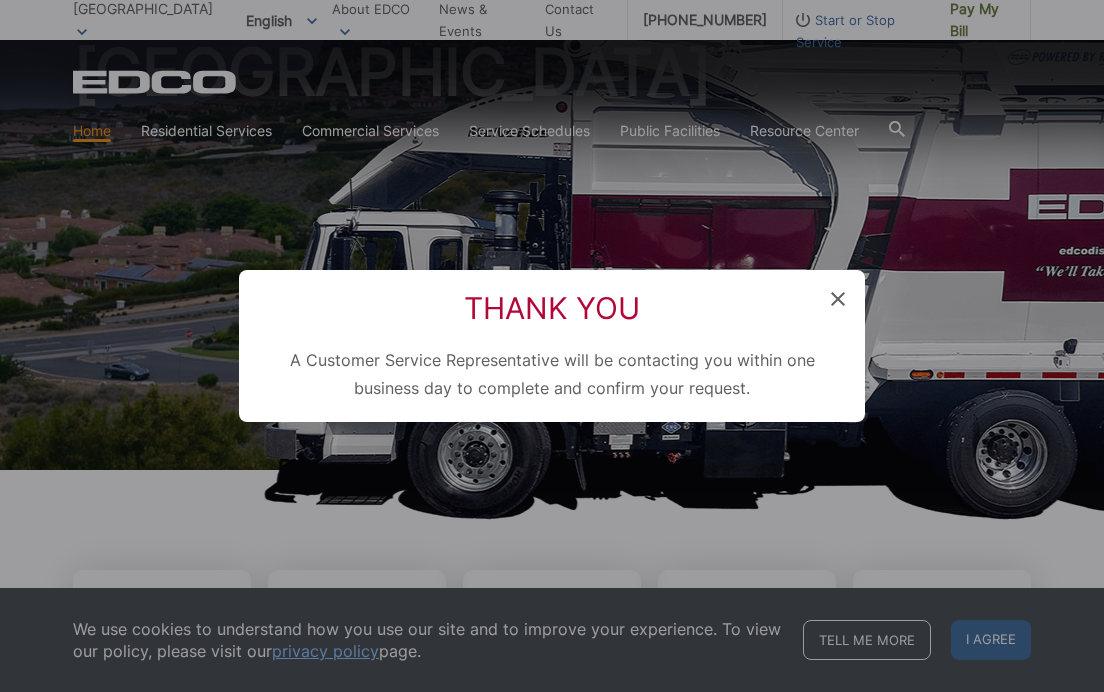 scroll, scrollTop: 0, scrollLeft: 0, axis: both 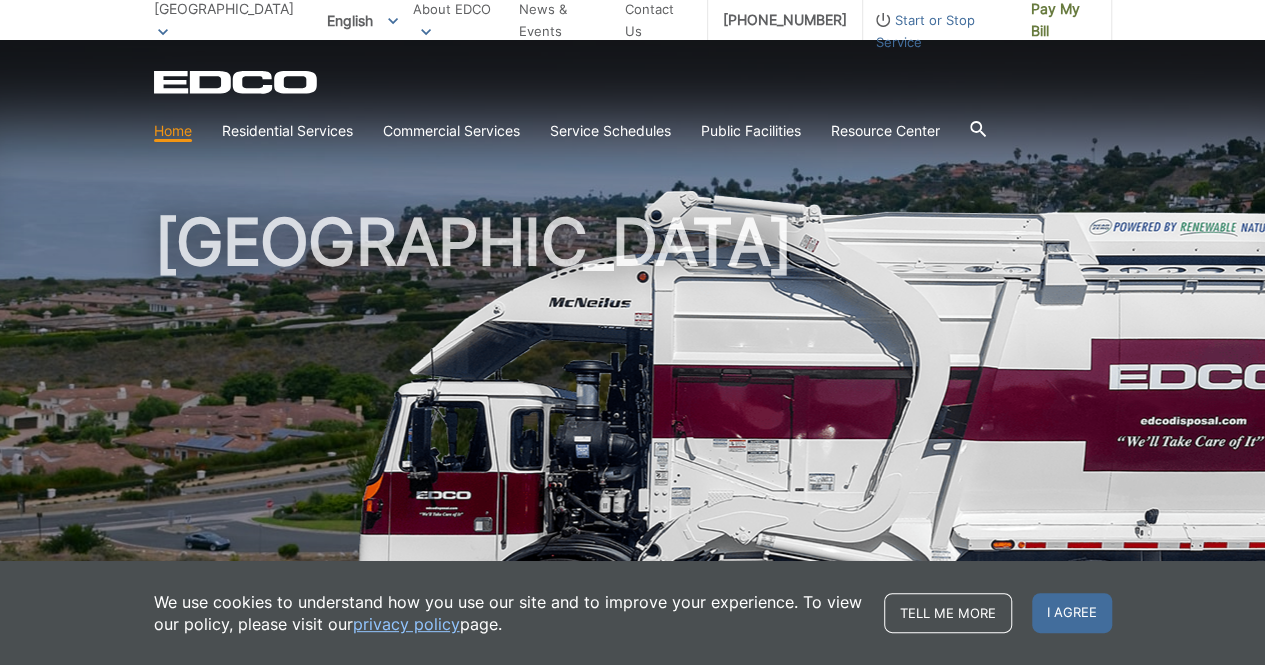 click on "[GEOGRAPHIC_DATA]
To change your zip code, enter it below and press change.
Change
Take me to the general homepage
Clear preferences (STAGE ONLY)
Please specify your region:
Not sure which region?   Enter your full address.
EDCO service may not be available in your area. You can access our  general site" at bounding box center [632, 20] 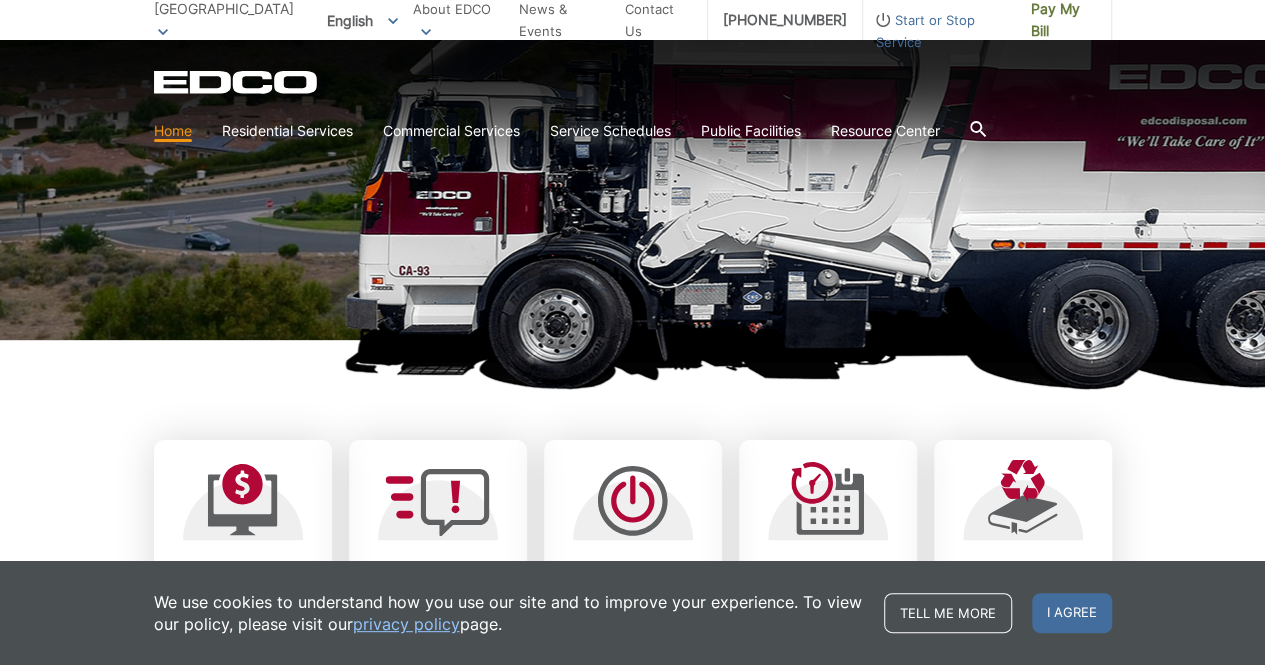 scroll, scrollTop: 0, scrollLeft: 0, axis: both 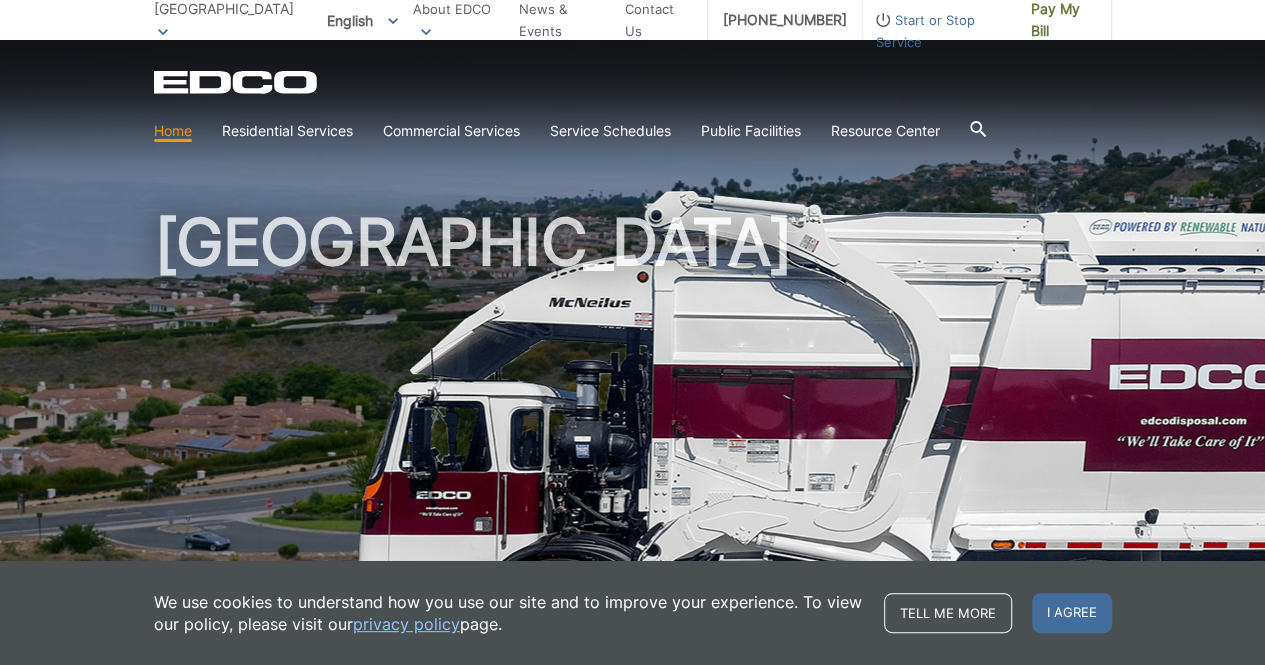 click on "[GEOGRAPHIC_DATA]
To change your zip code, enter it below and press change.
Change
Take me to the general homepage
Clear preferences (STAGE ONLY)
Please specify your region:
Not sure which region?   Enter your full address.
EDCO service may not be available in your area. You can access our  general site" at bounding box center (632, 20) 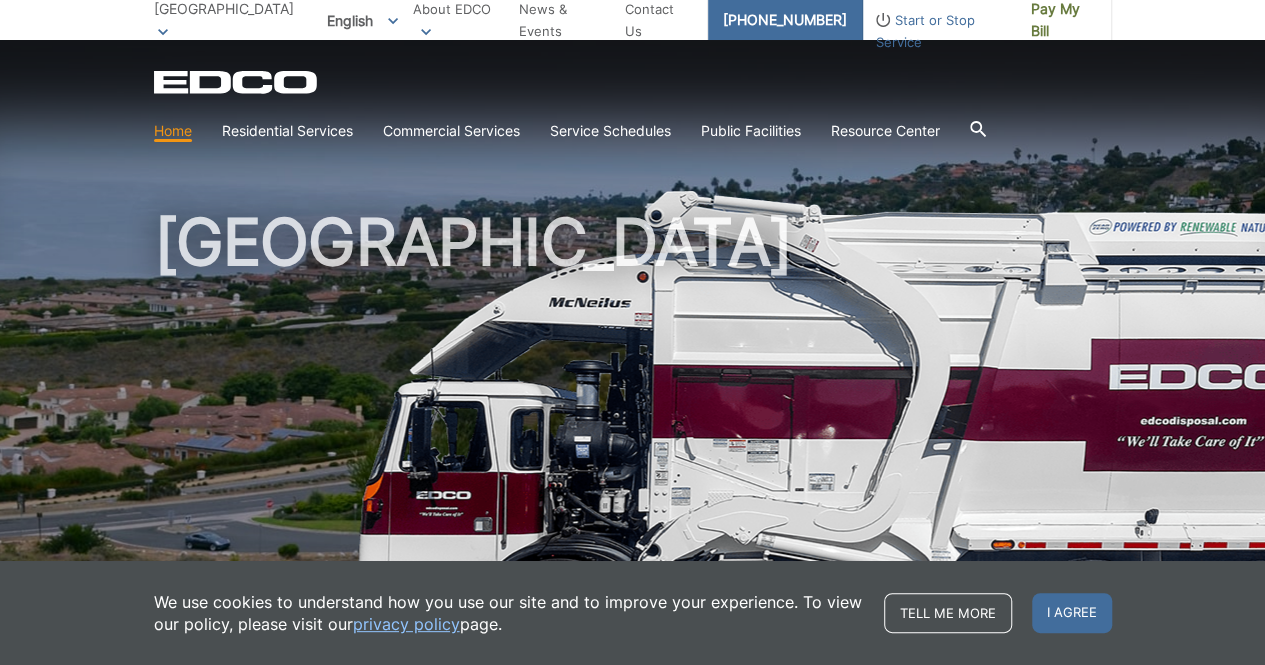 click on "[PHONE_NUMBER]" at bounding box center [785, 20] 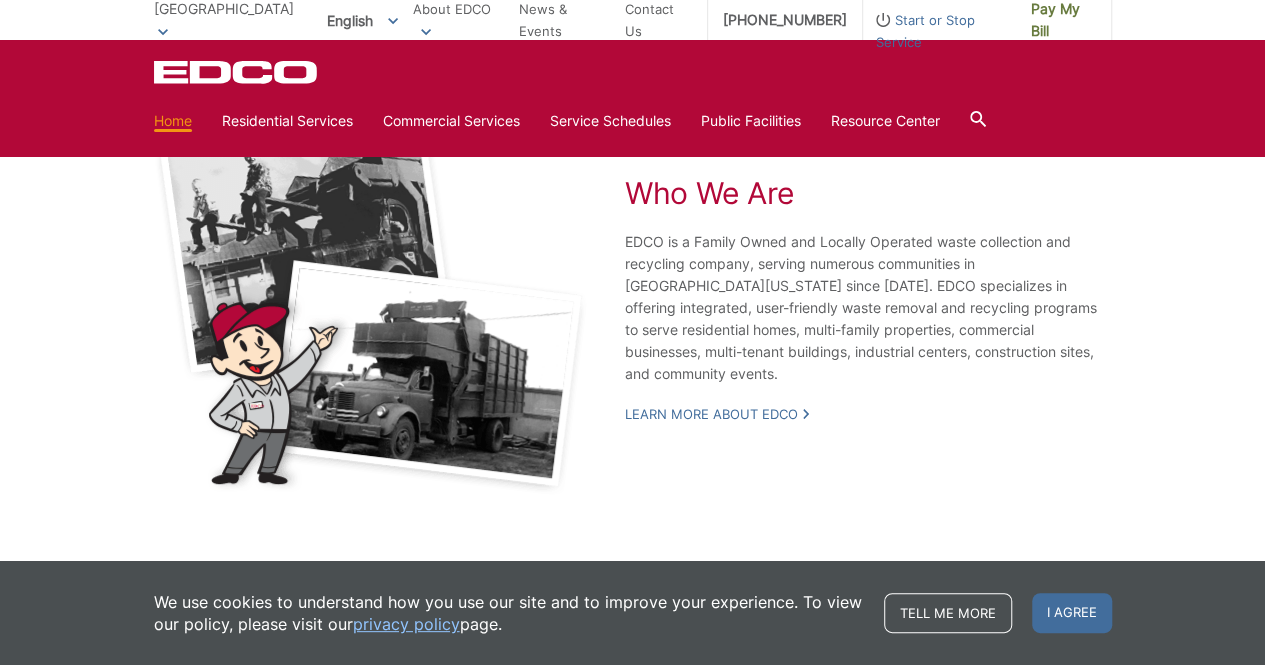 scroll, scrollTop: 3275, scrollLeft: 0, axis: vertical 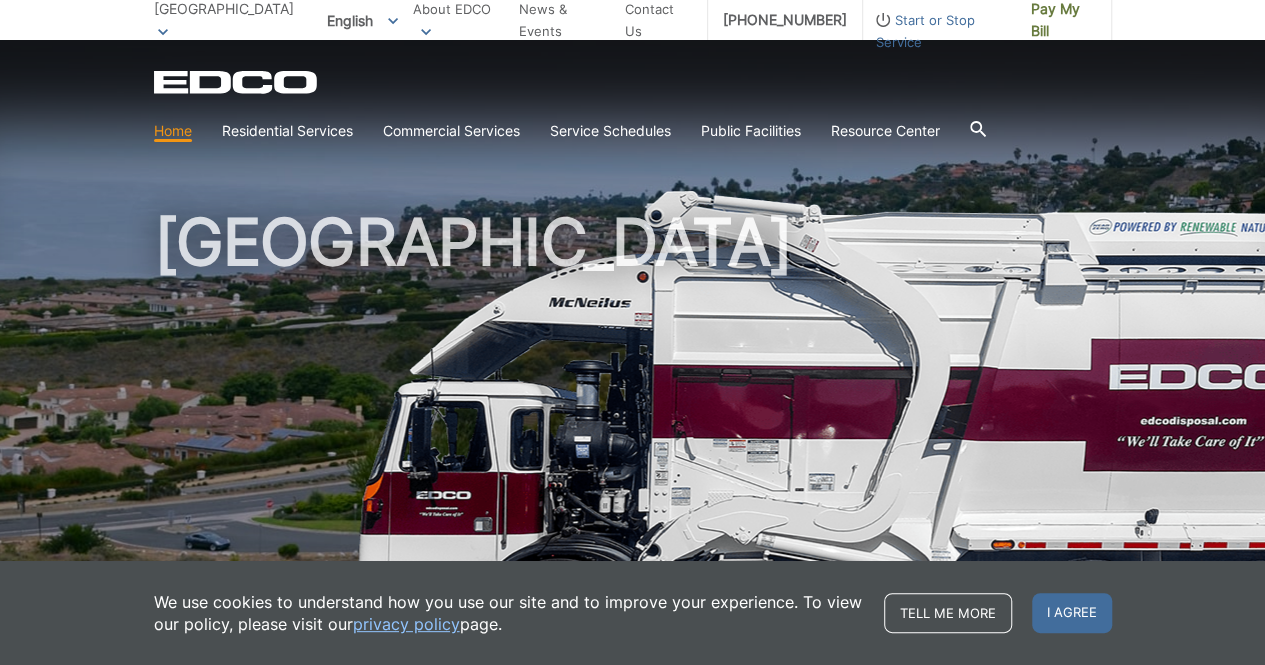 drag, startPoint x: 1118, startPoint y: 157, endPoint x: 1086, endPoint y: 107, distance: 59.36329 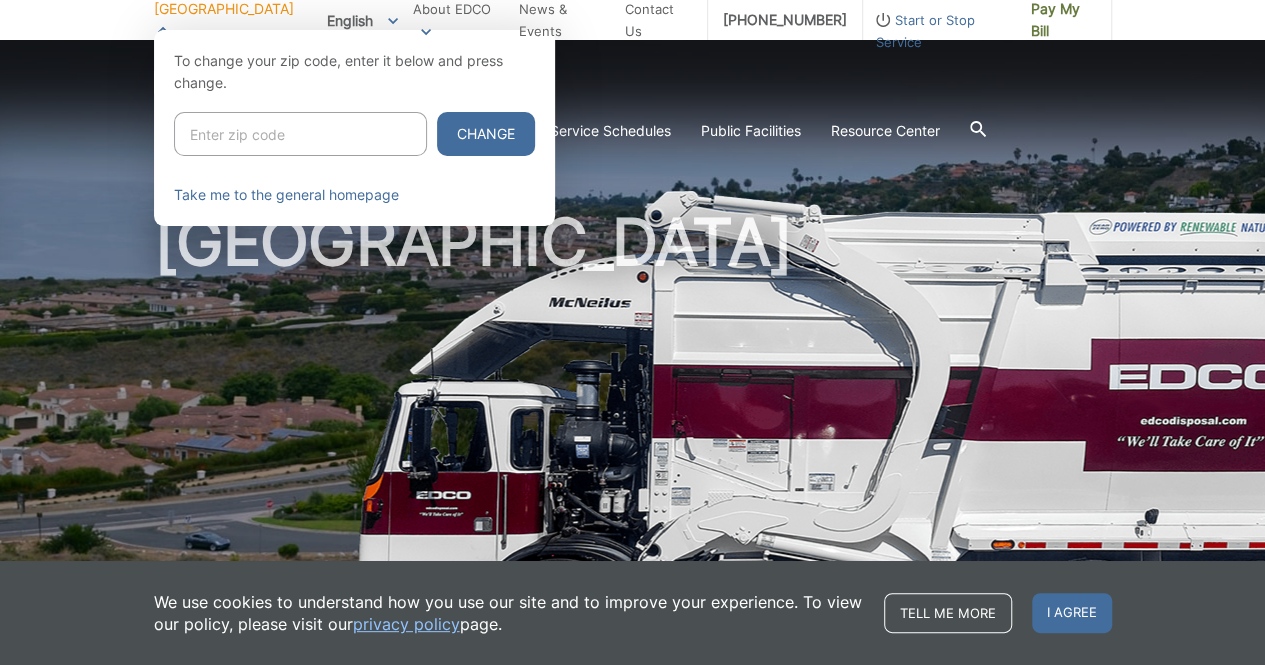 click at bounding box center (632, 362) 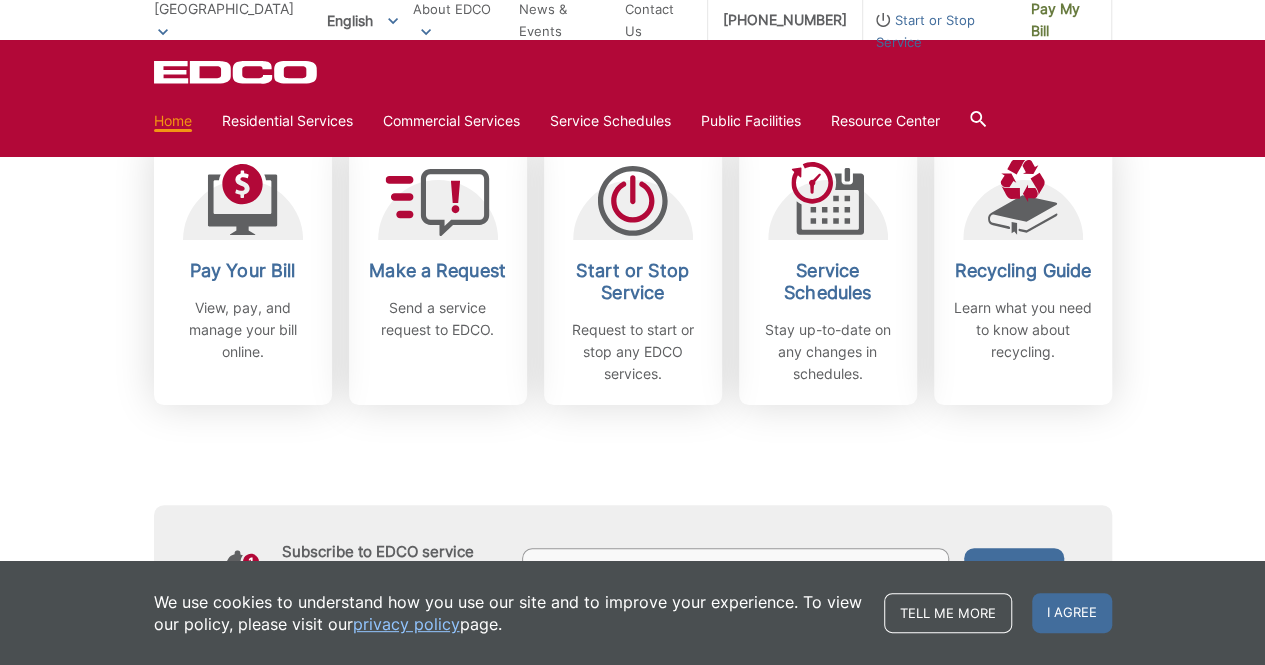 scroll, scrollTop: 400, scrollLeft: 0, axis: vertical 